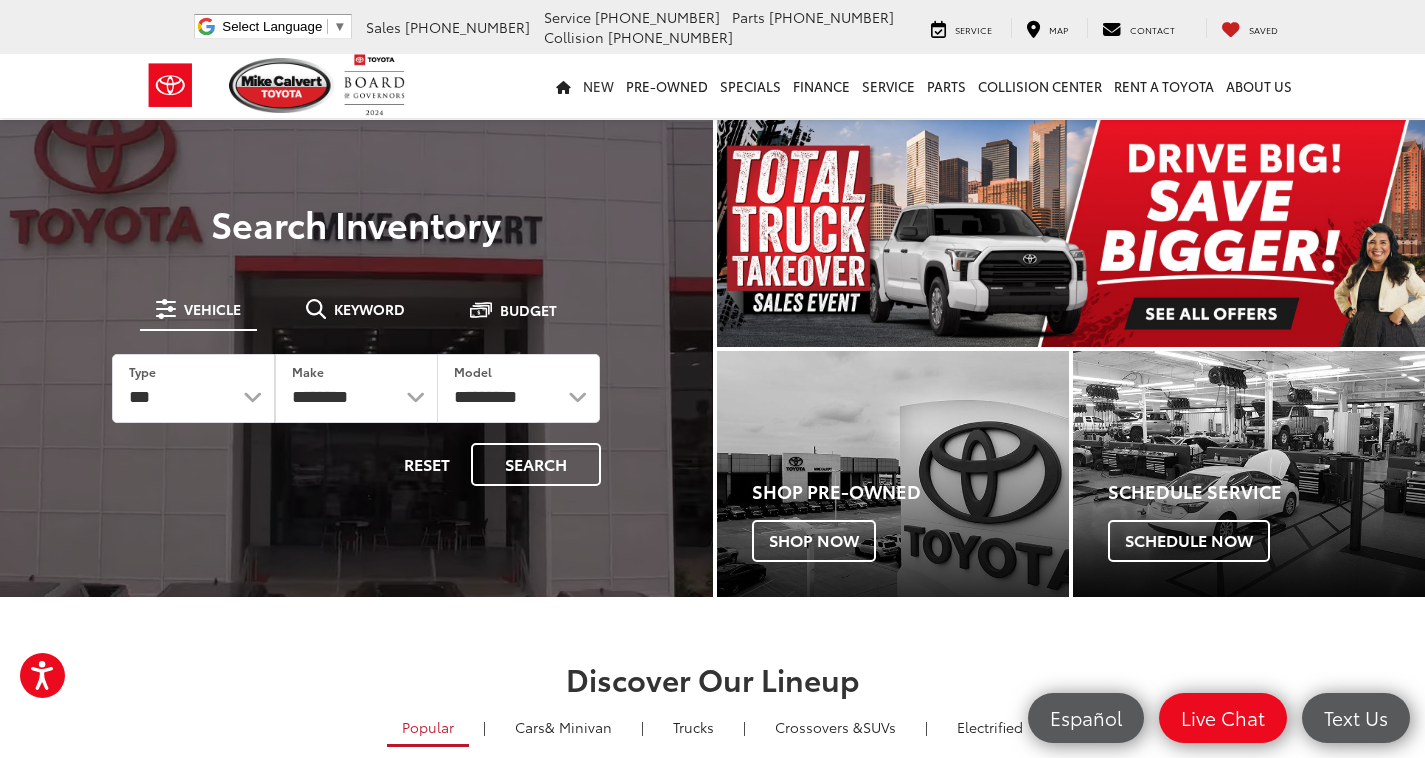 scroll, scrollTop: 0, scrollLeft: 0, axis: both 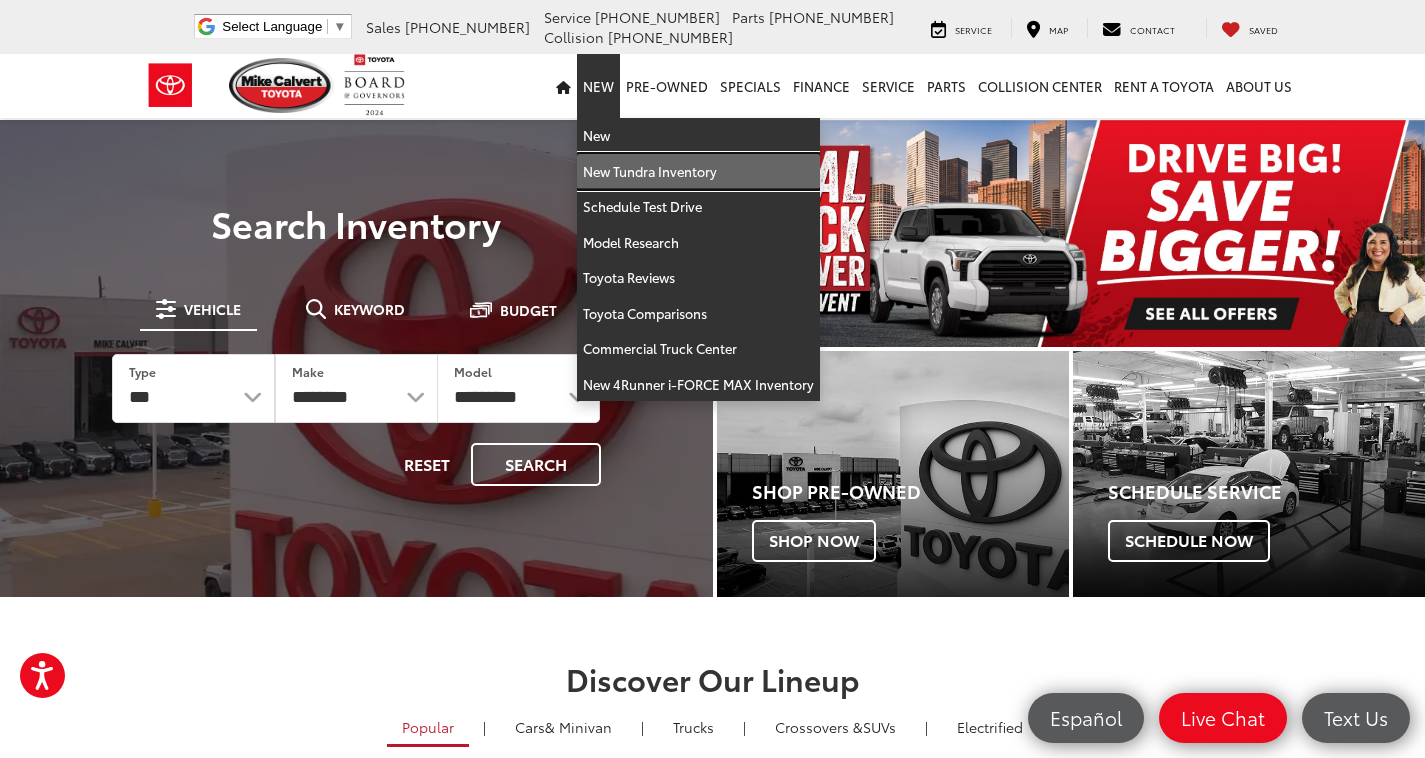 click on "New Tundra Inventory" at bounding box center (698, 172) 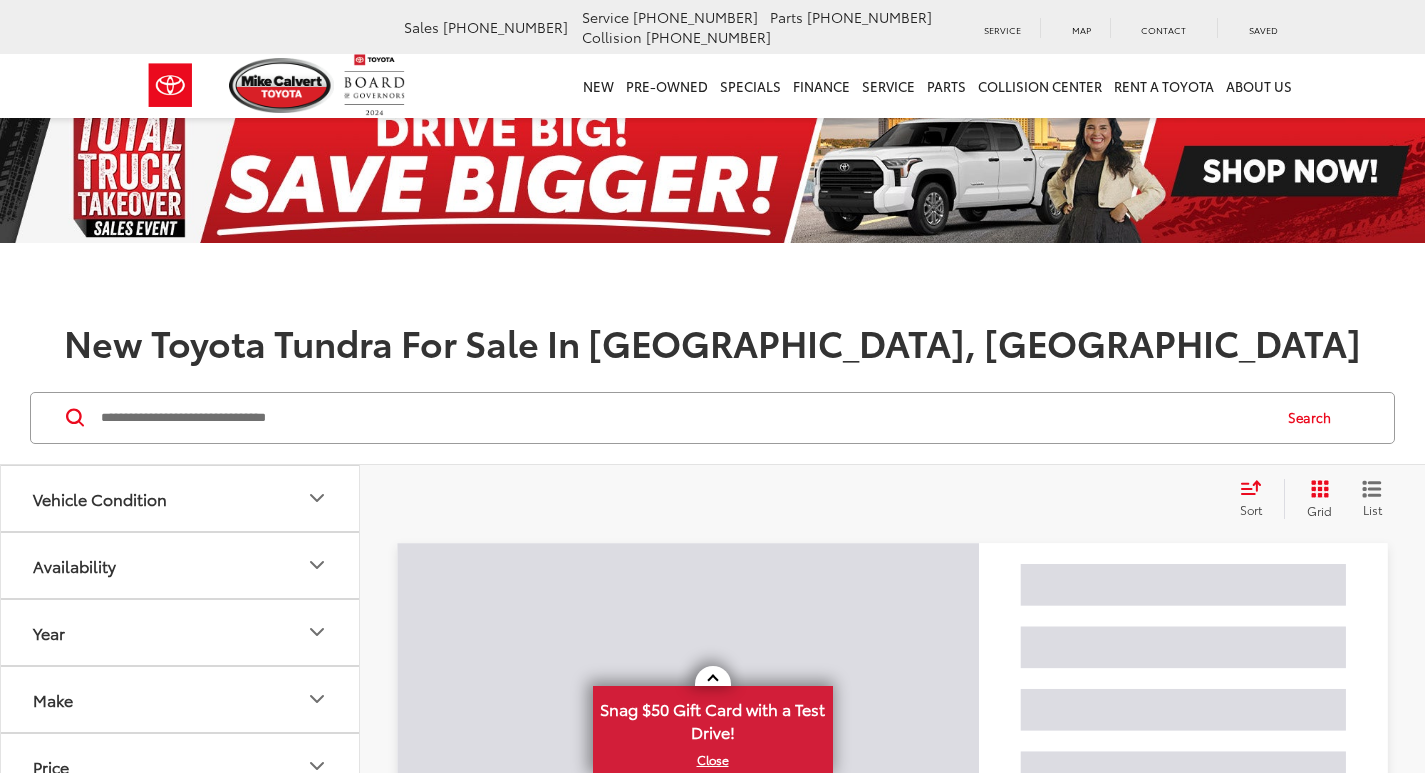 scroll, scrollTop: 200, scrollLeft: 0, axis: vertical 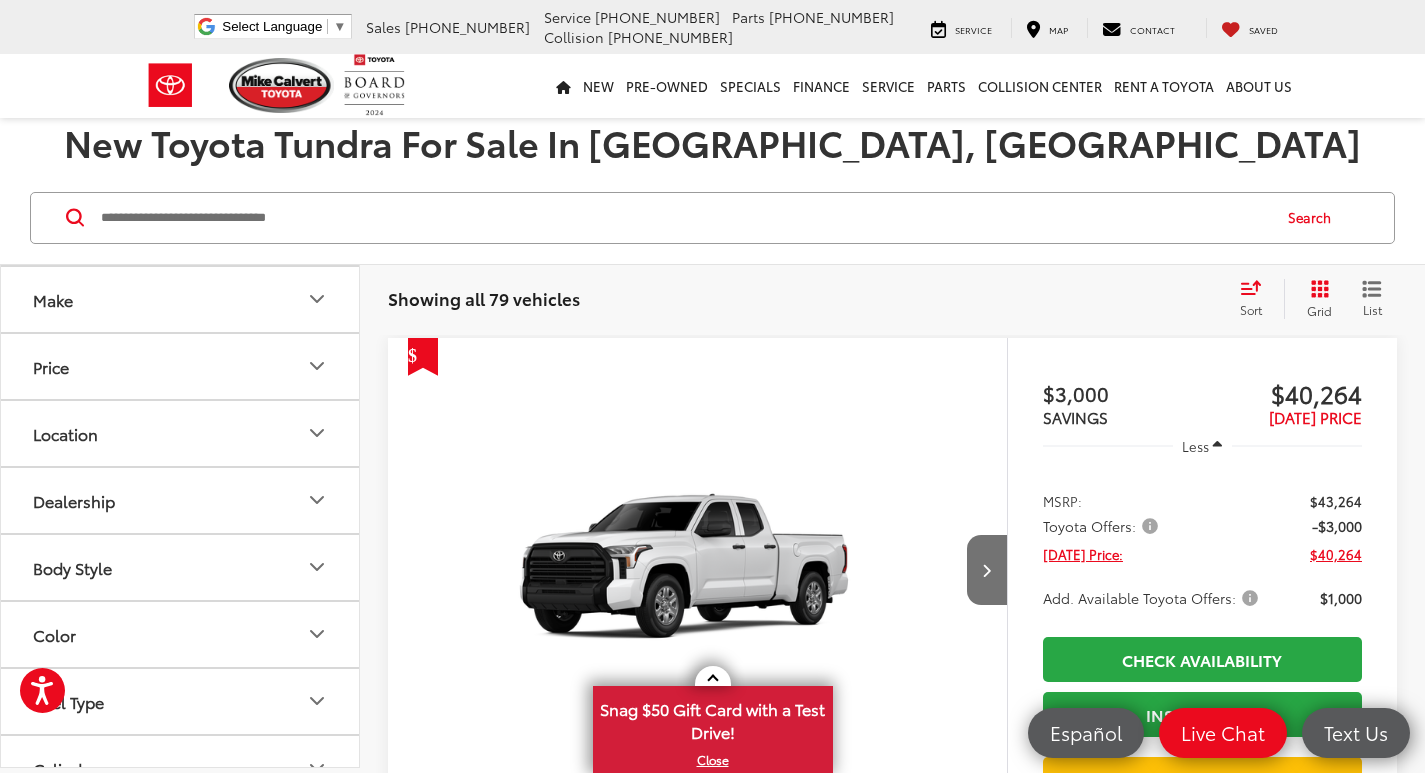 click on "Make" at bounding box center [181, 299] 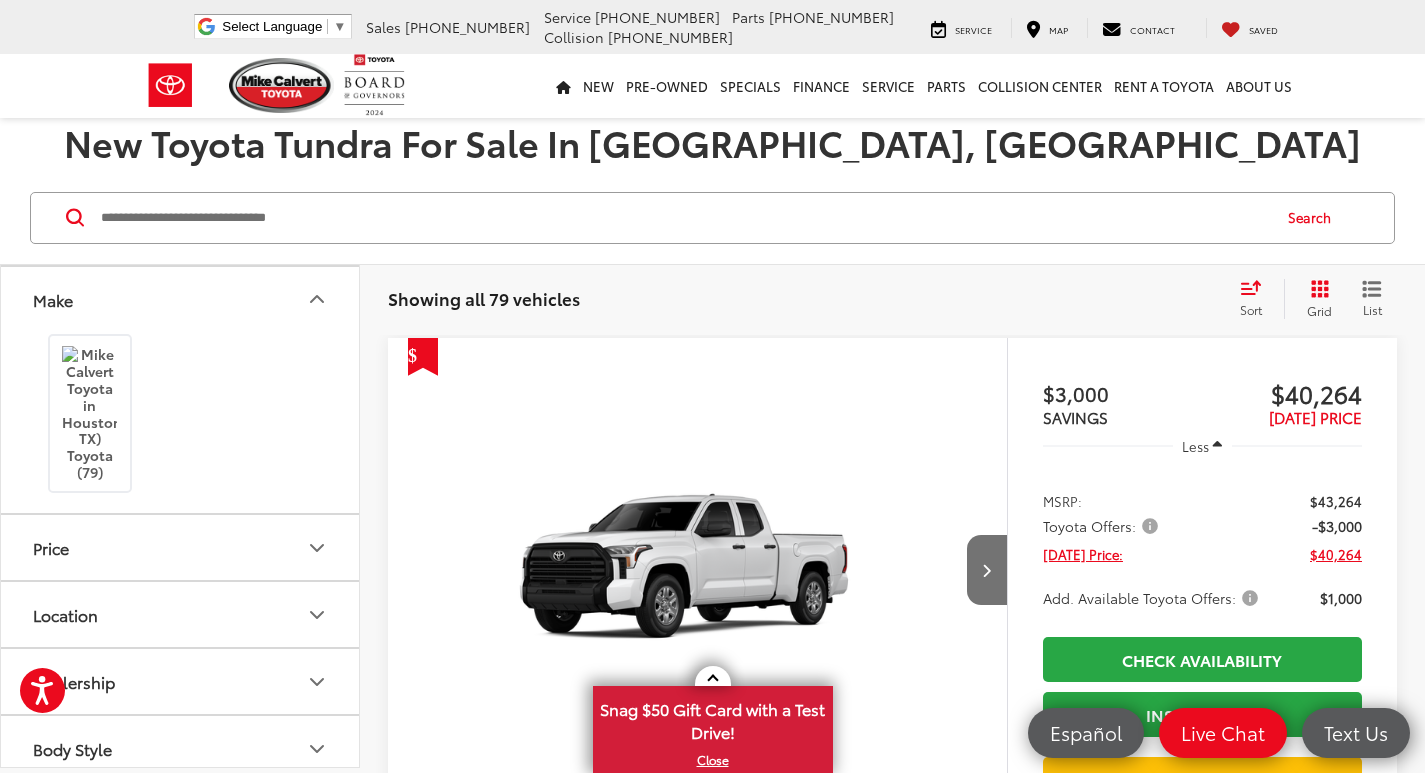 scroll, scrollTop: 0, scrollLeft: 0, axis: both 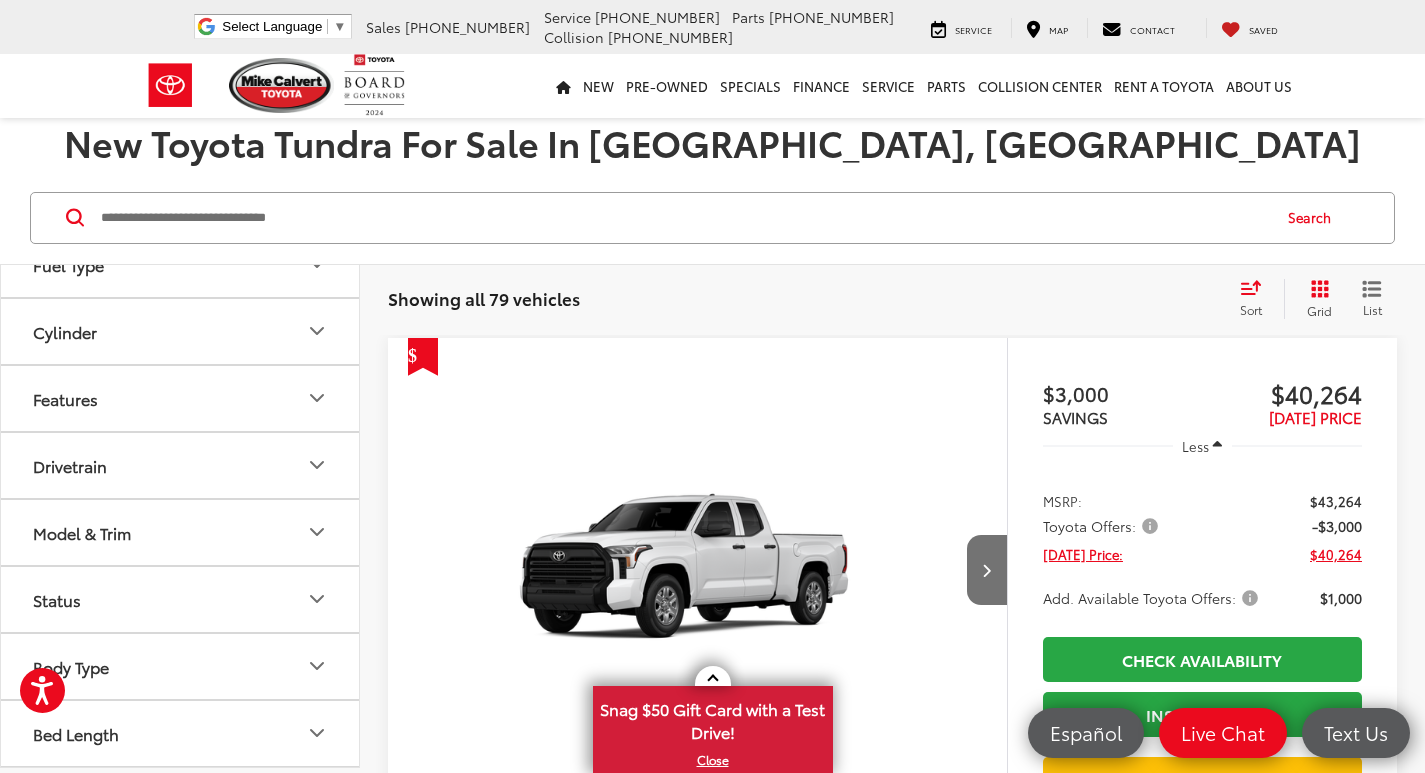 click on "Model & Trim" at bounding box center [181, 532] 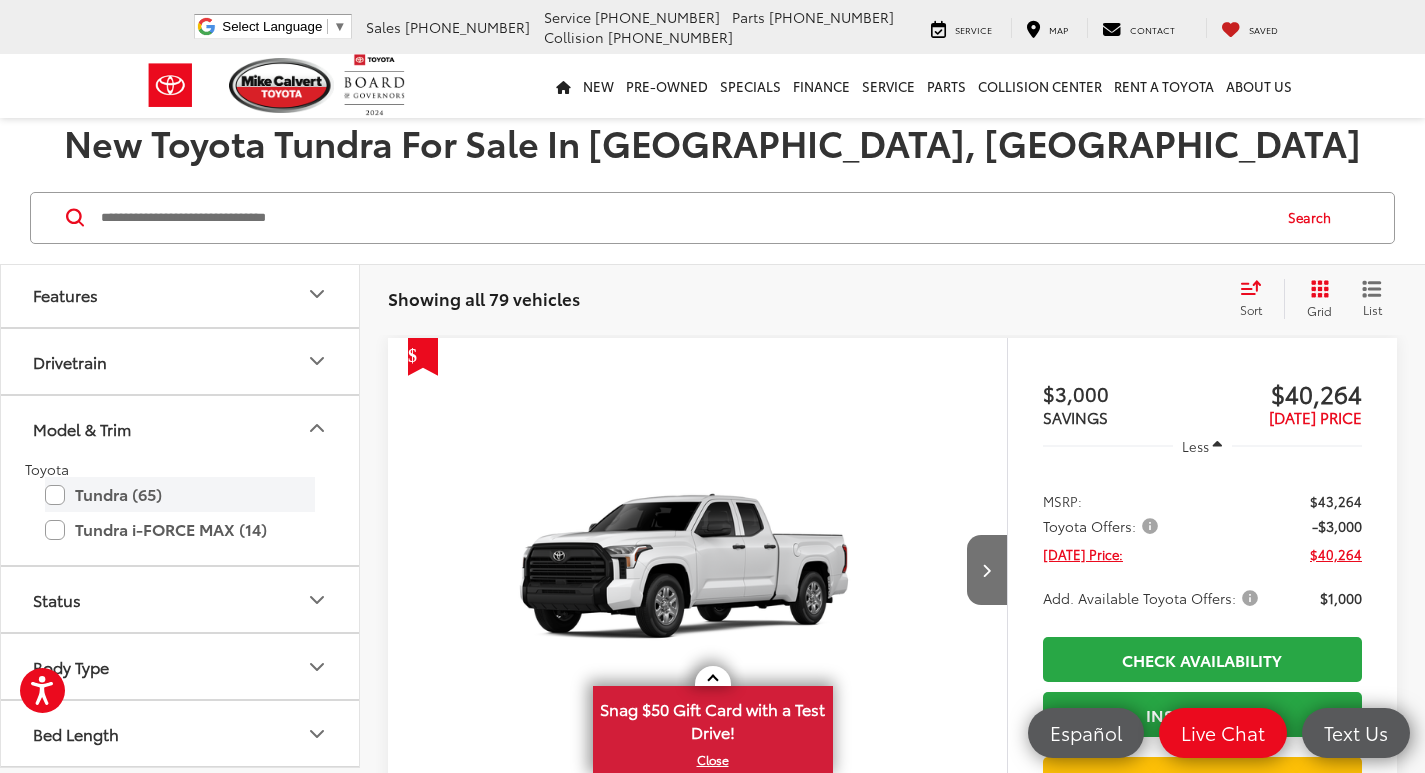 click on "Tundra (65)" at bounding box center [180, 494] 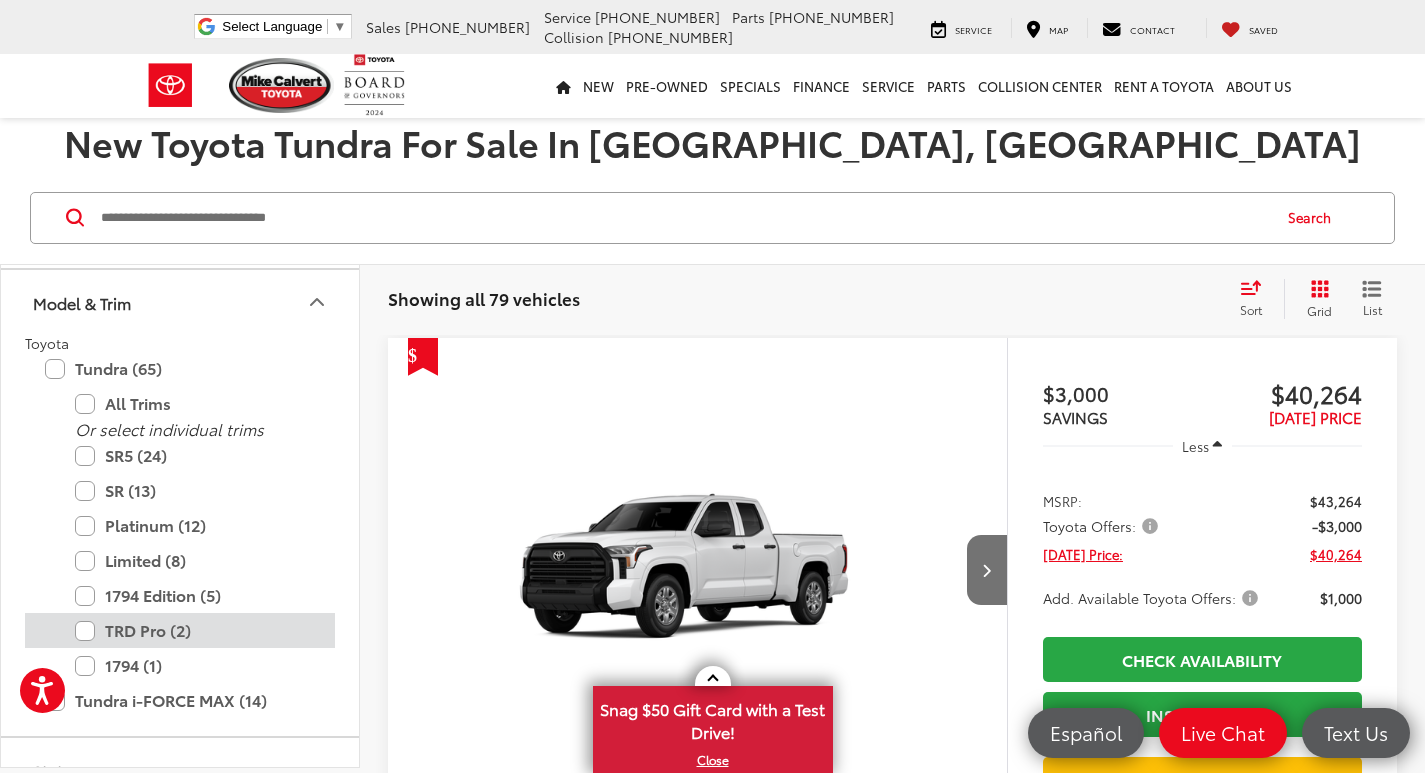 scroll, scrollTop: 938, scrollLeft: 0, axis: vertical 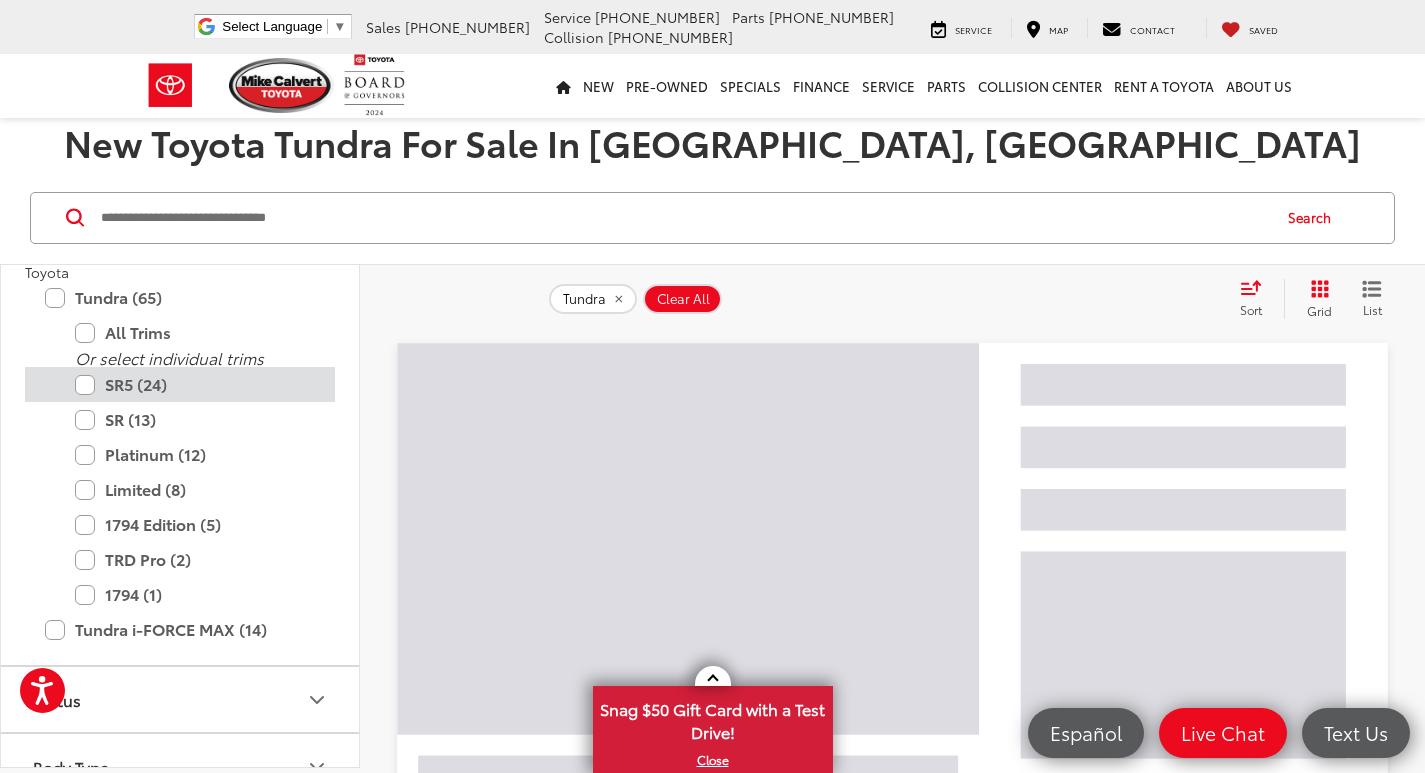 click on "SR5 (24)" at bounding box center [195, 384] 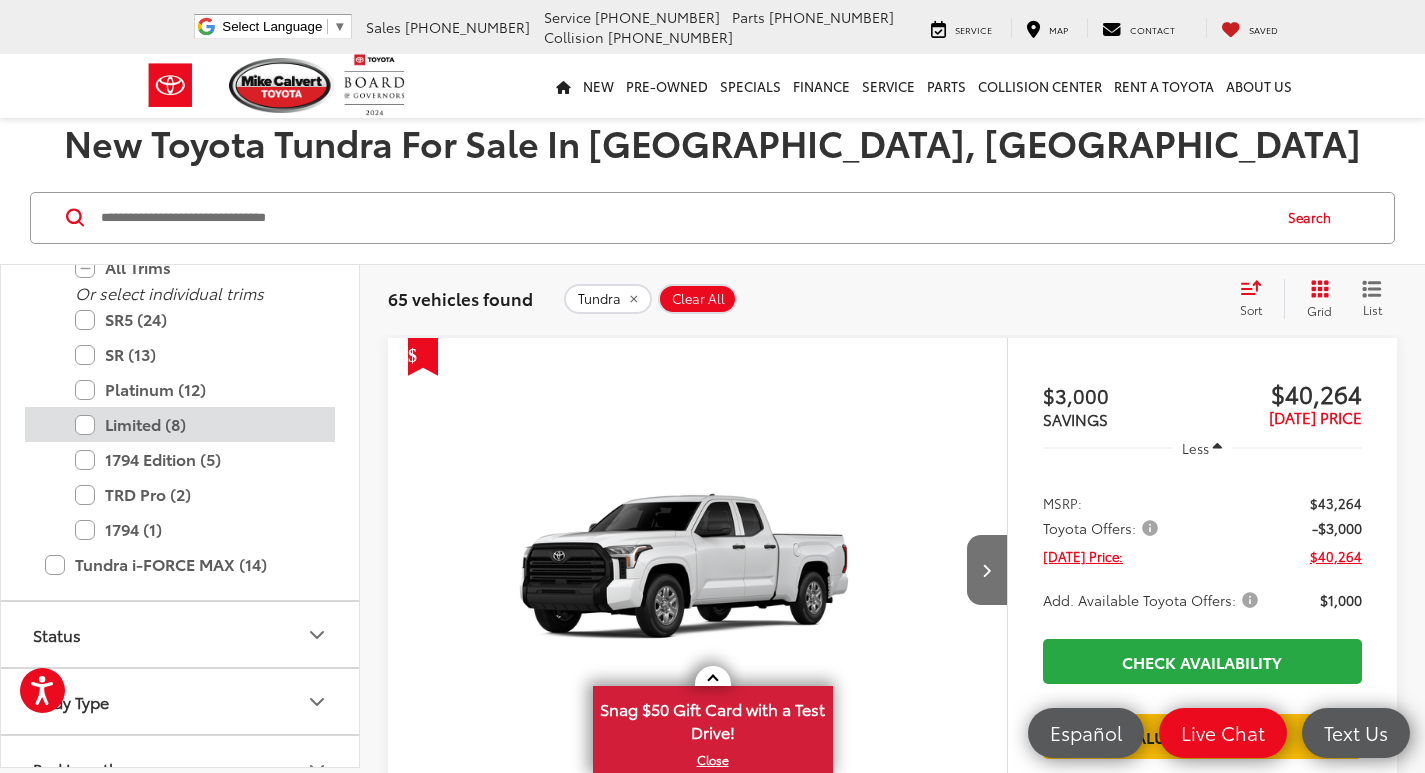 scroll, scrollTop: 1038, scrollLeft: 0, axis: vertical 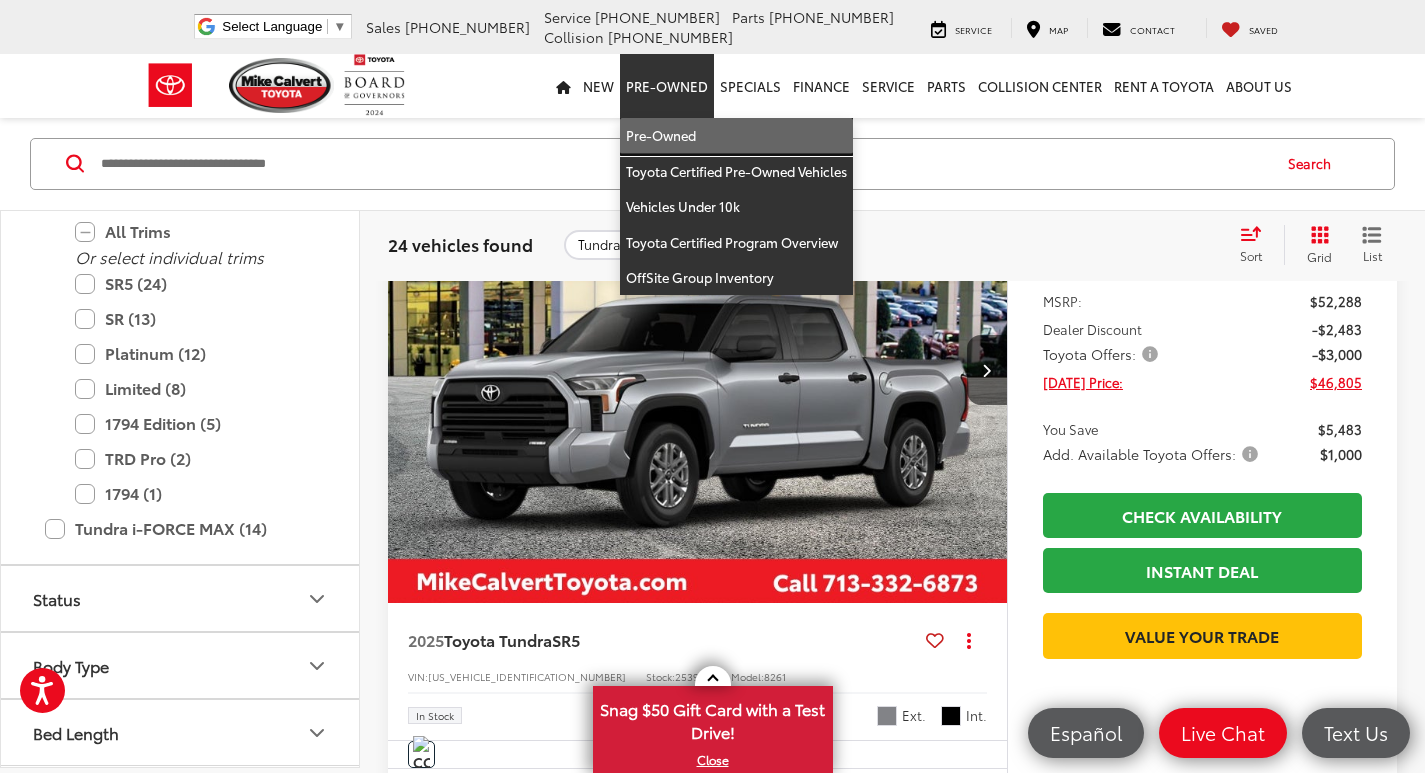 click on "Pre-Owned" at bounding box center [736, 136] 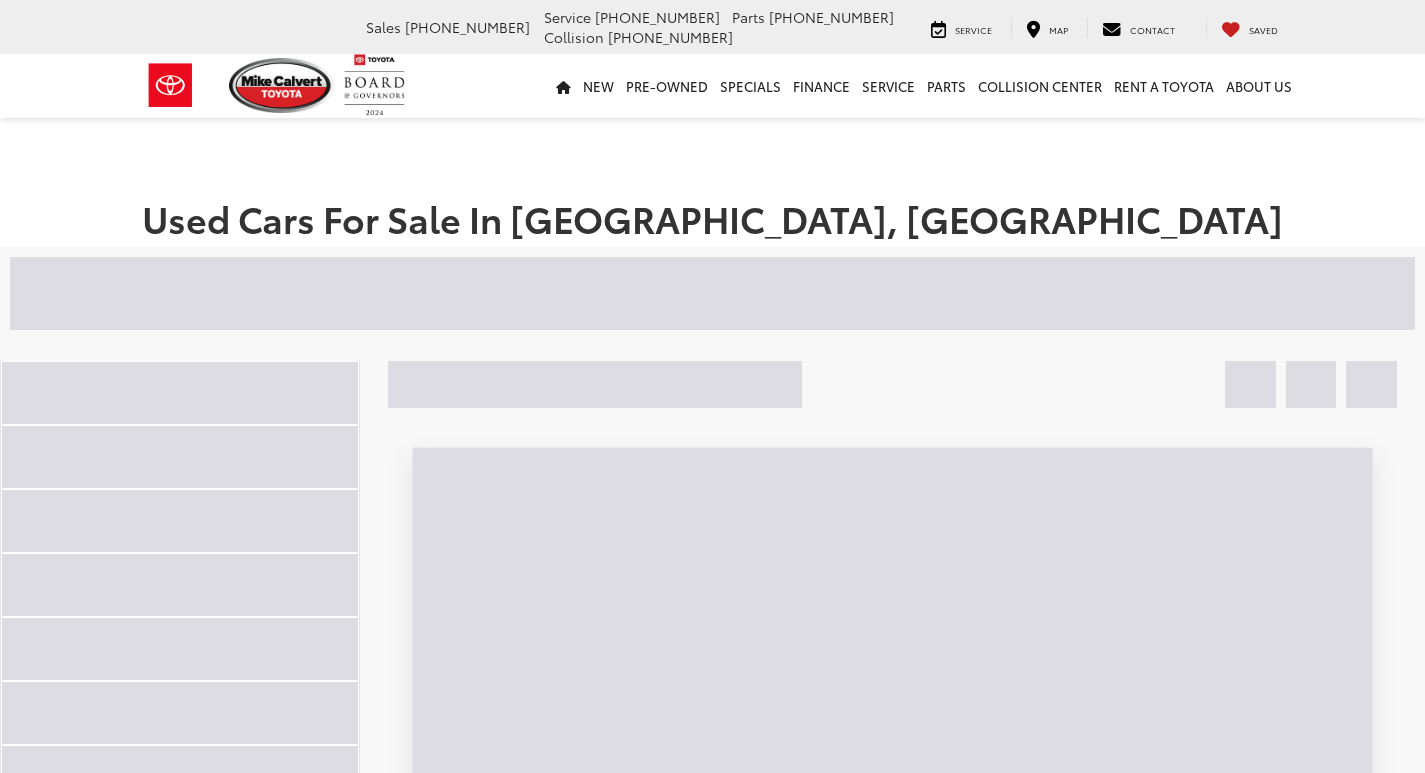 scroll, scrollTop: 0, scrollLeft: 0, axis: both 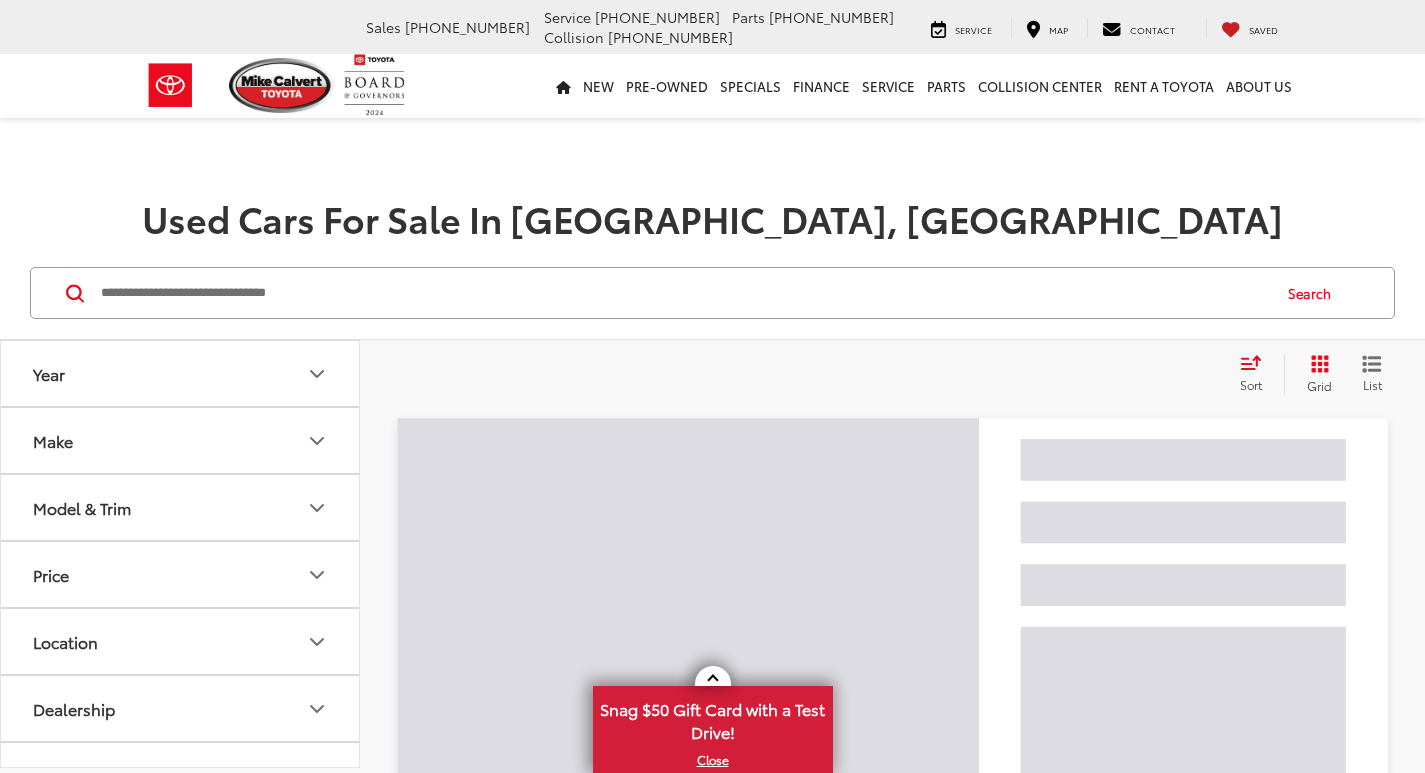 click on "Model & Trim" at bounding box center (181, 507) 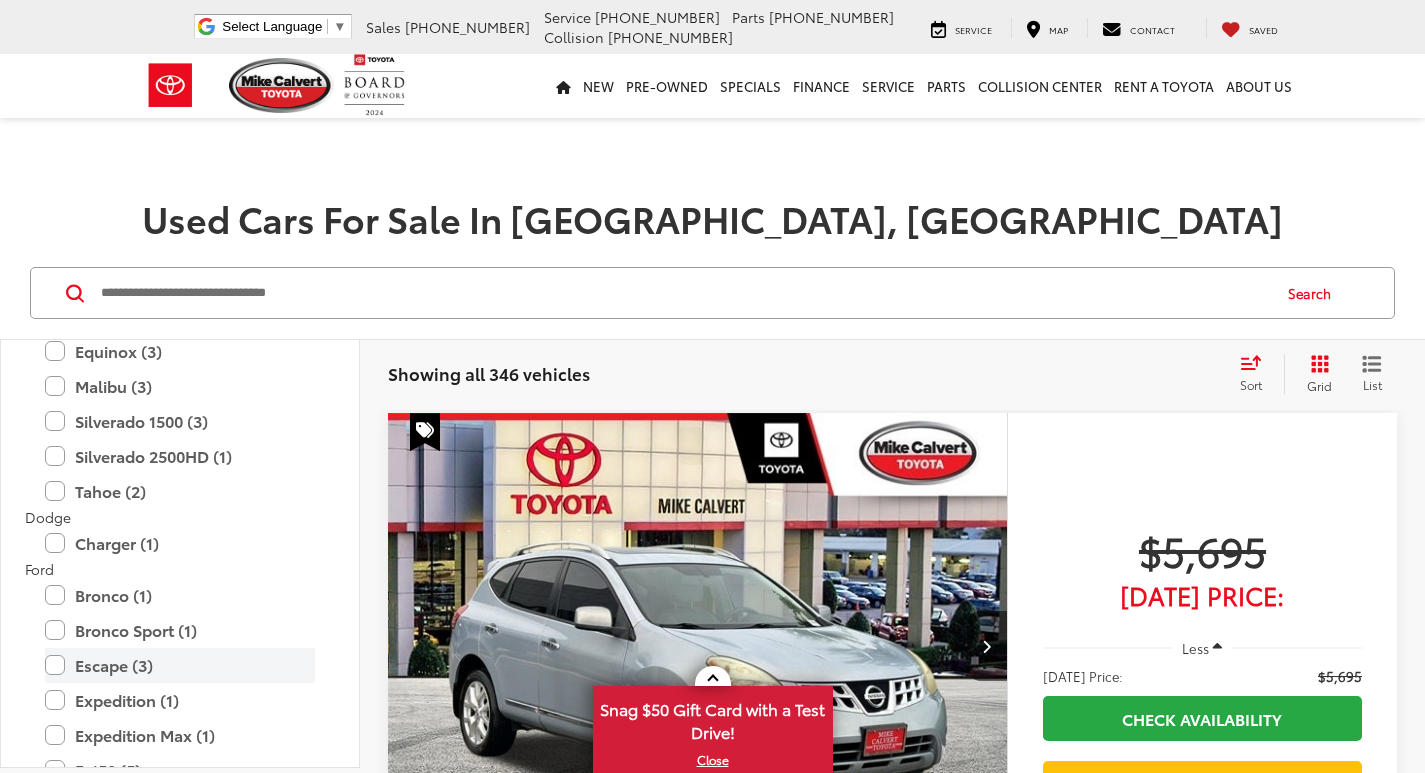 scroll, scrollTop: 0, scrollLeft: 0, axis: both 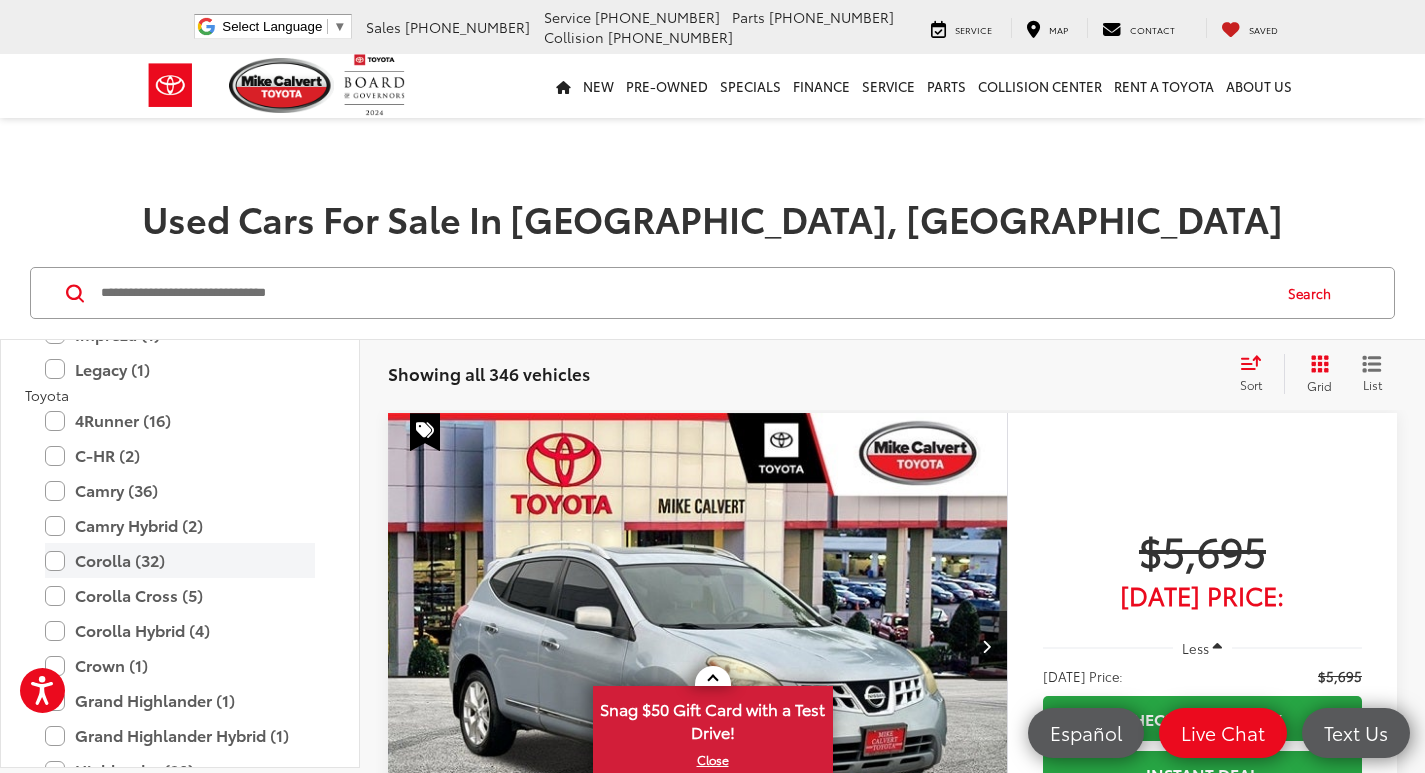 click on "Corolla (32)" at bounding box center (180, 560) 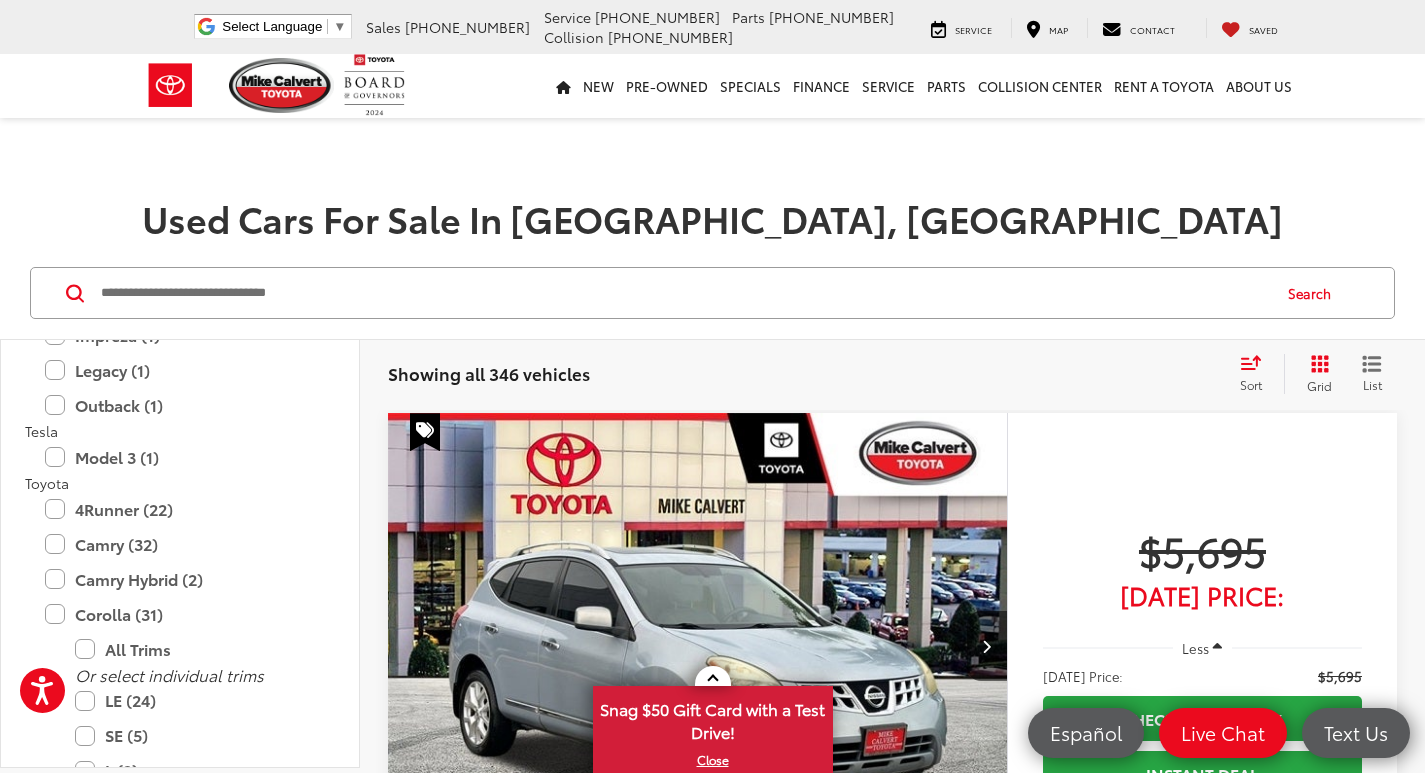 scroll, scrollTop: 3410, scrollLeft: 0, axis: vertical 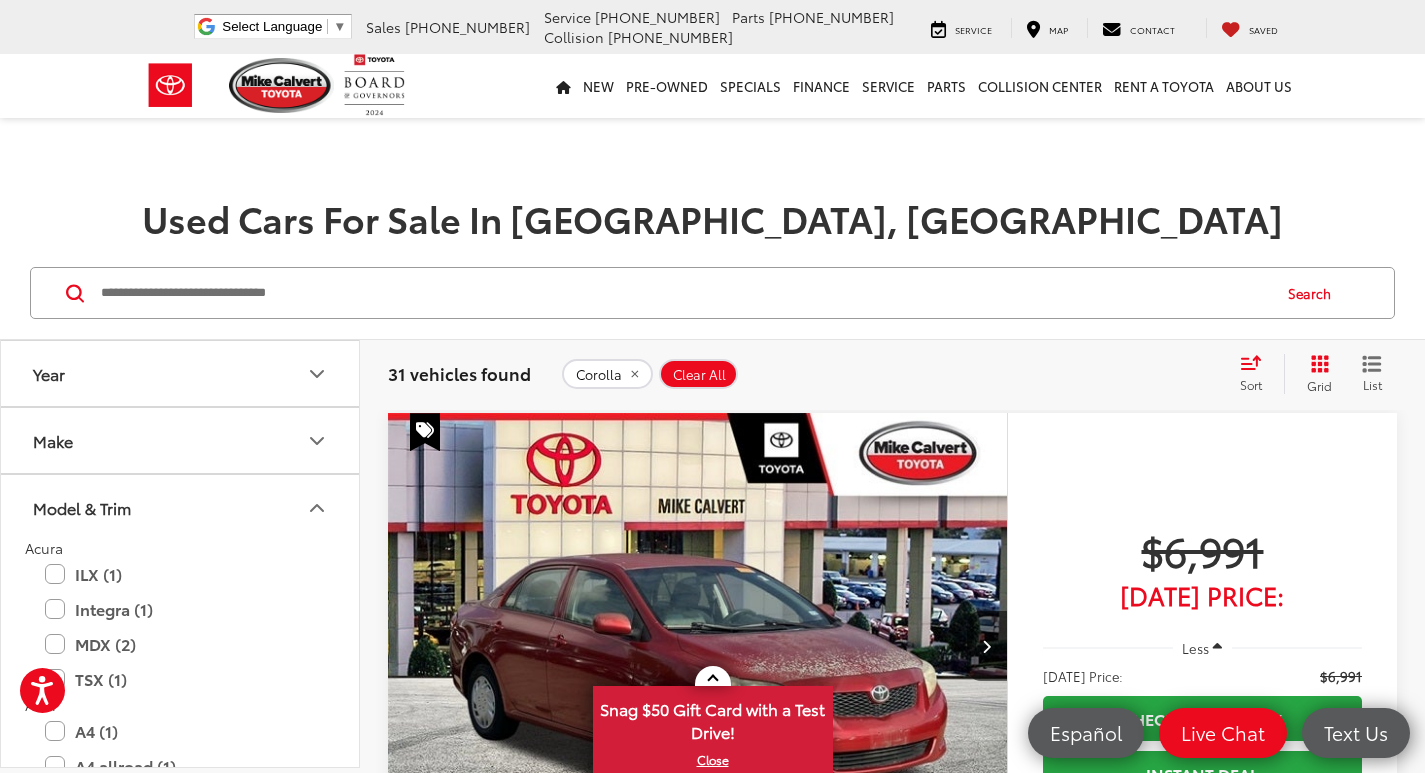 click on "Year" at bounding box center [181, 373] 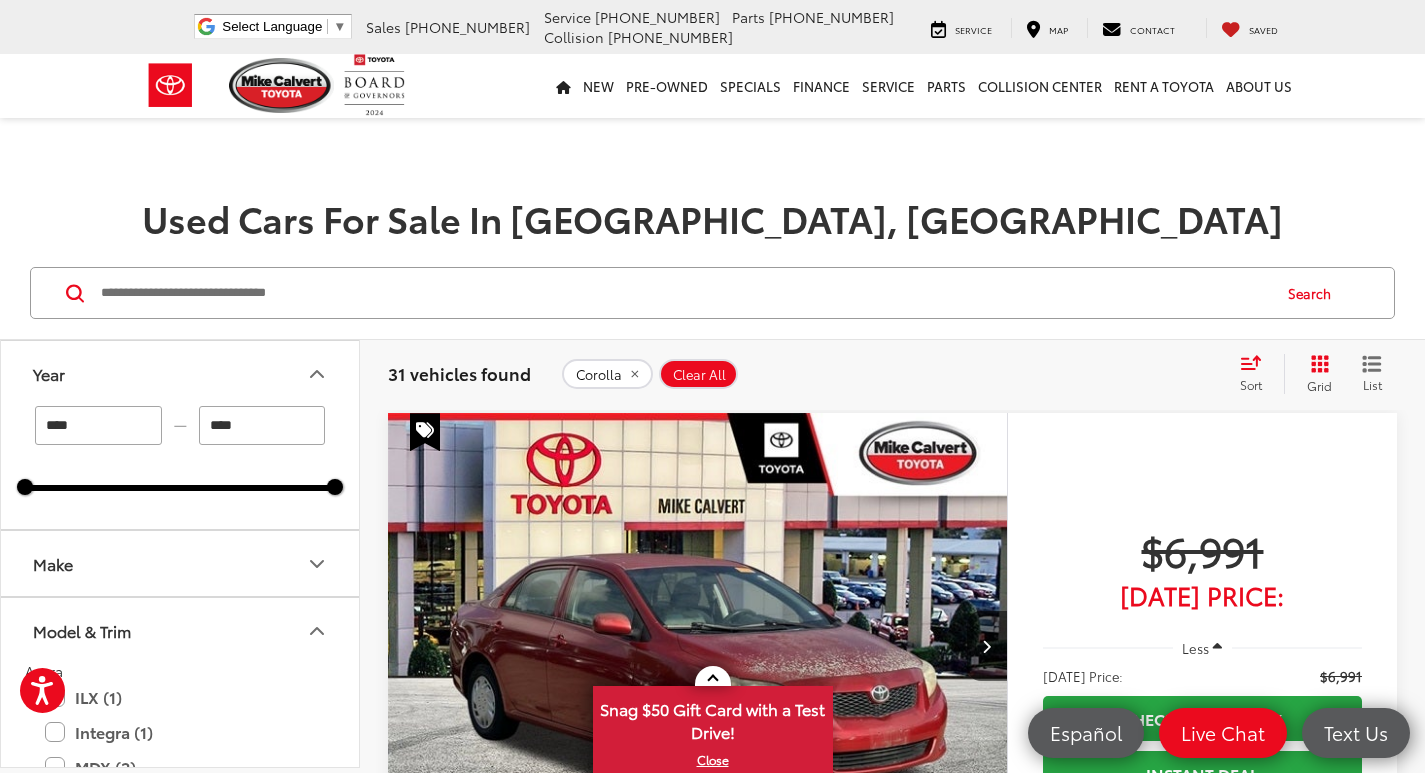 click on "****" at bounding box center [98, 425] 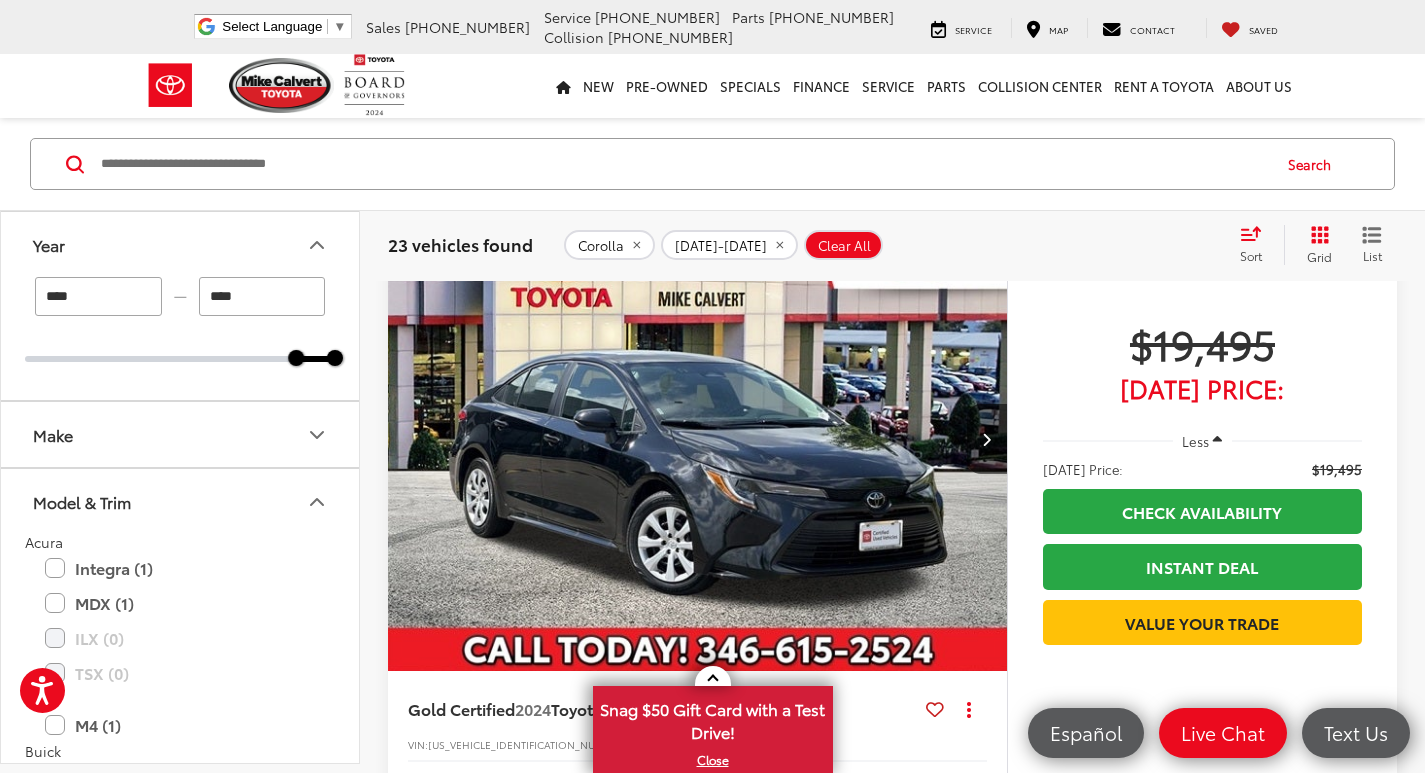 scroll, scrollTop: 100, scrollLeft: 0, axis: vertical 